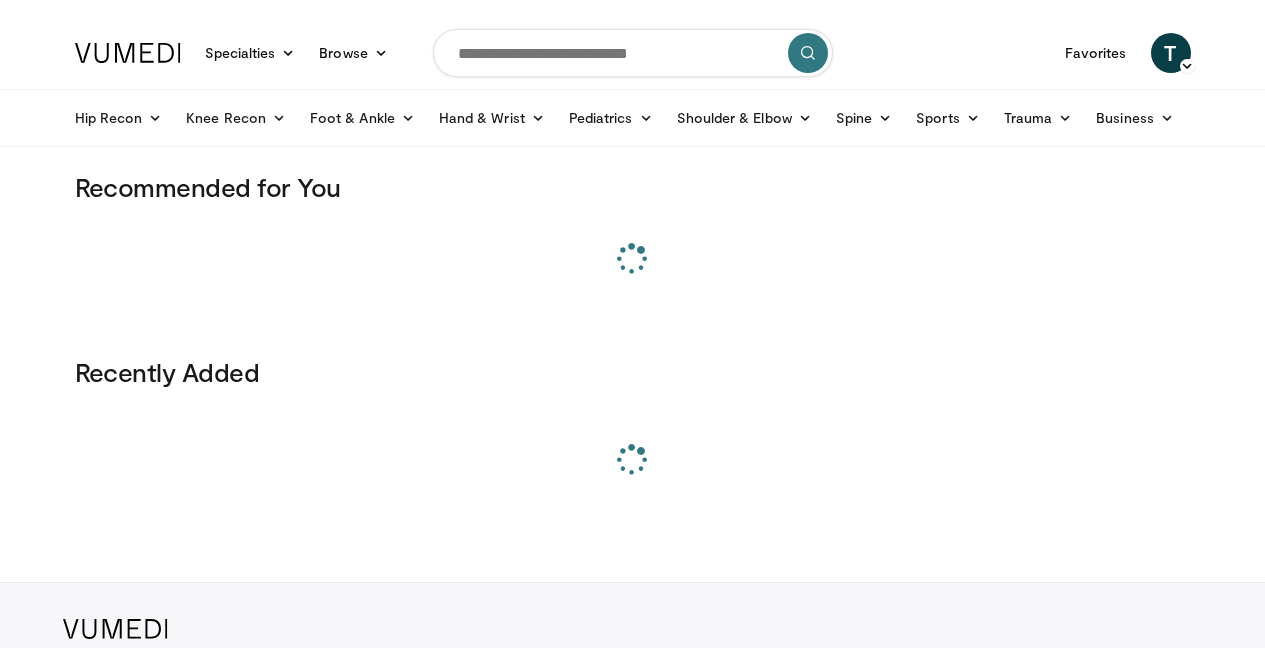 scroll, scrollTop: 0, scrollLeft: 0, axis: both 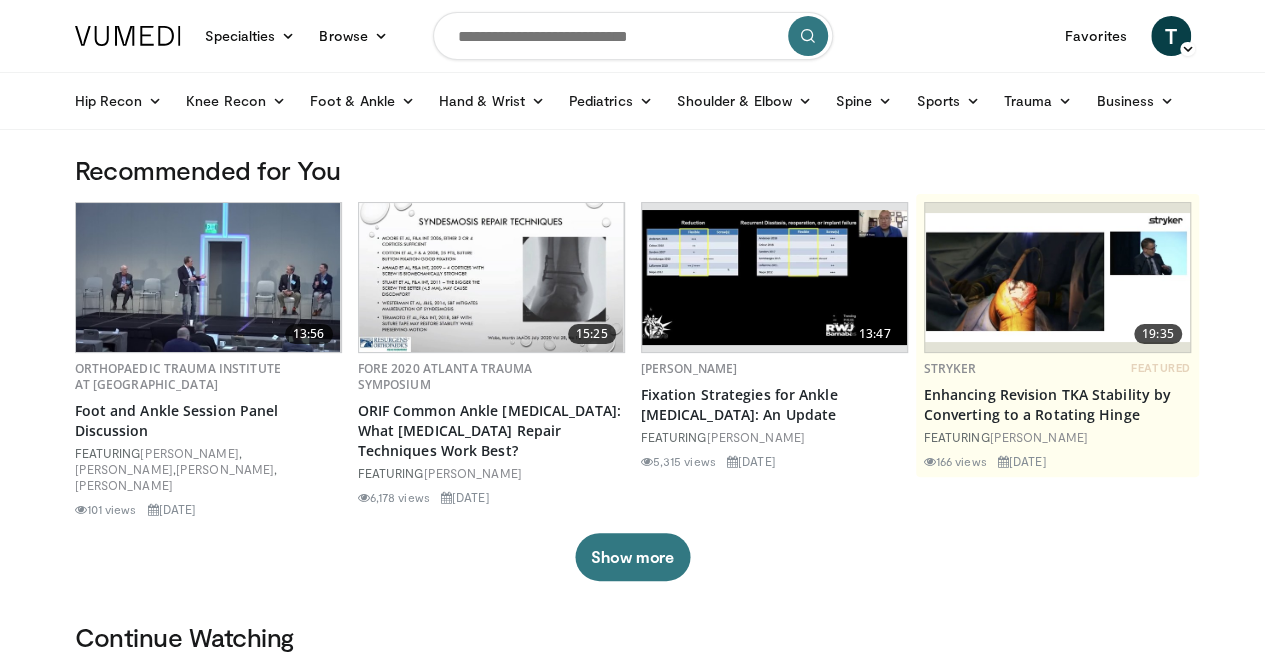click at bounding box center [633, 36] 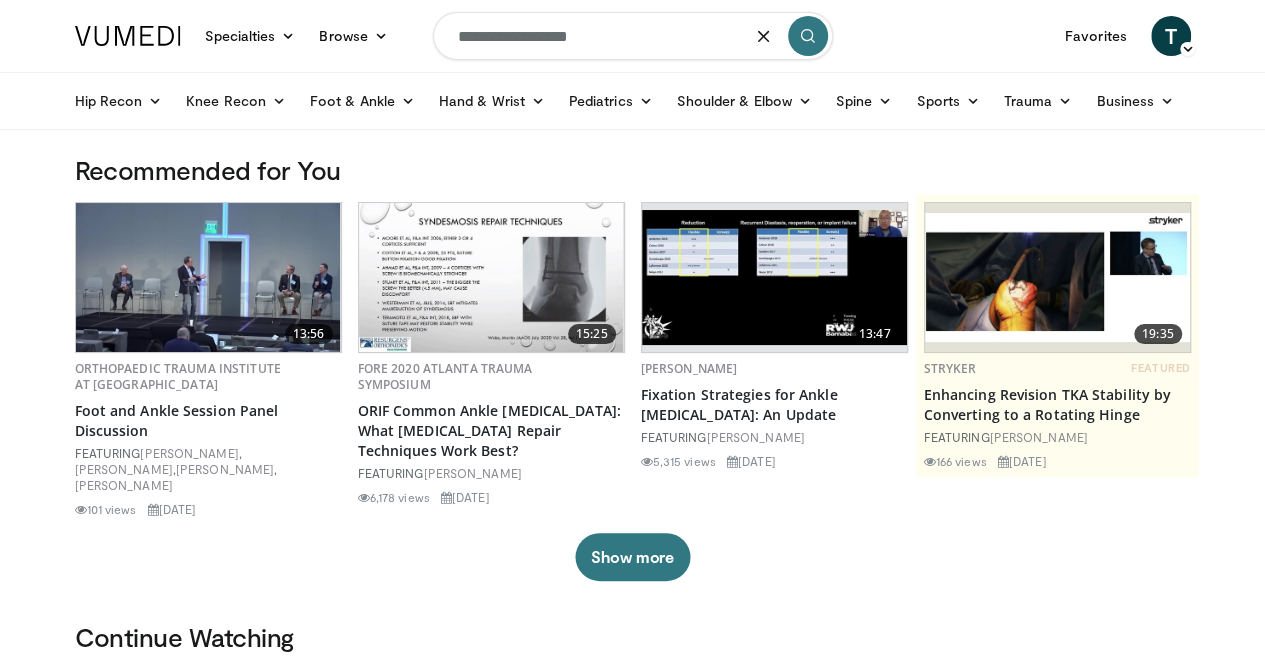 type on "**********" 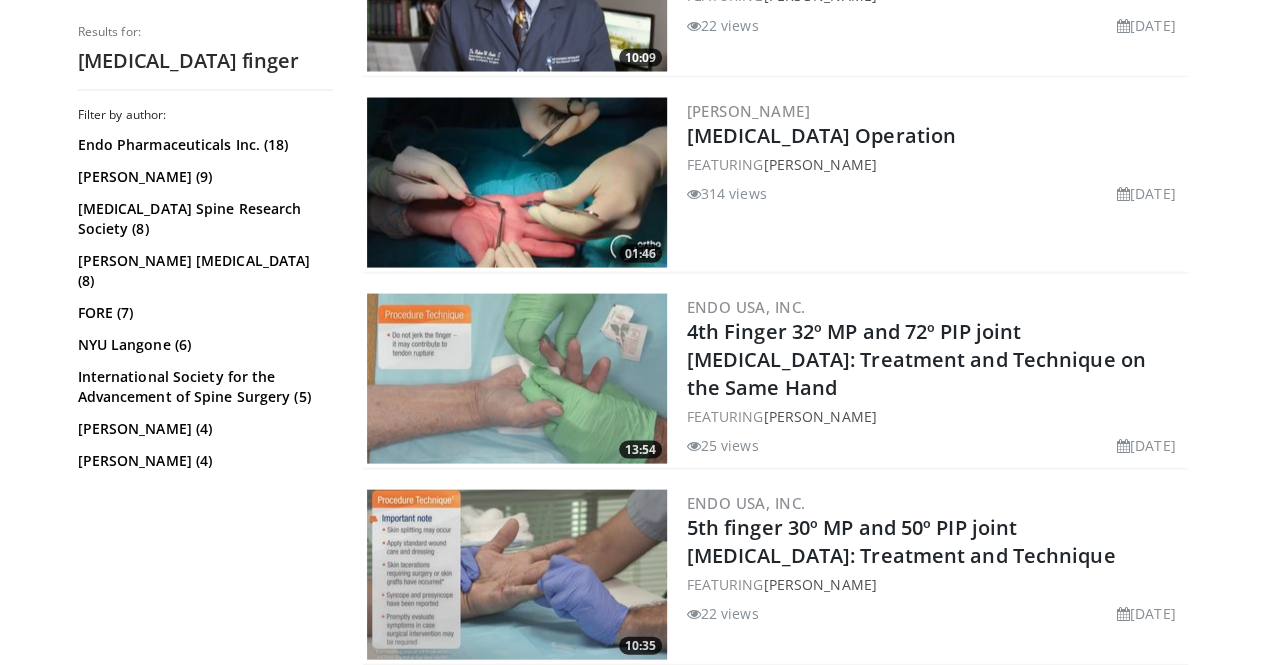 scroll, scrollTop: 1894, scrollLeft: 0, axis: vertical 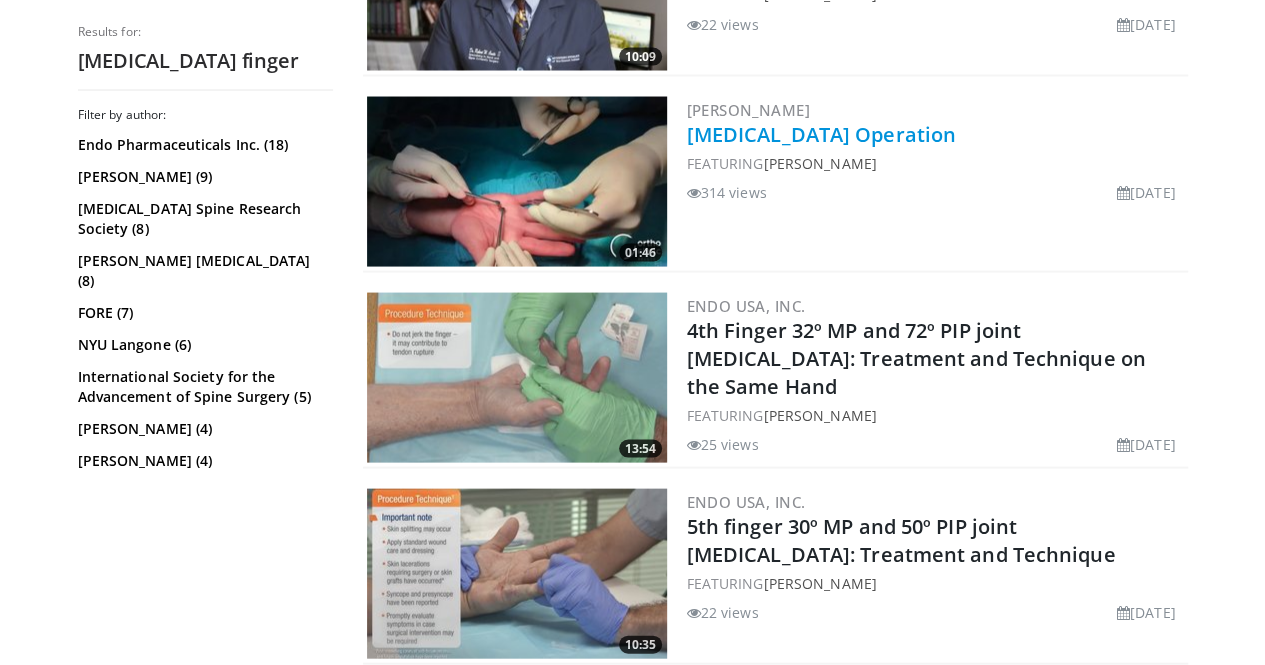 click on "Trigger Finger Operation" at bounding box center (821, 133) 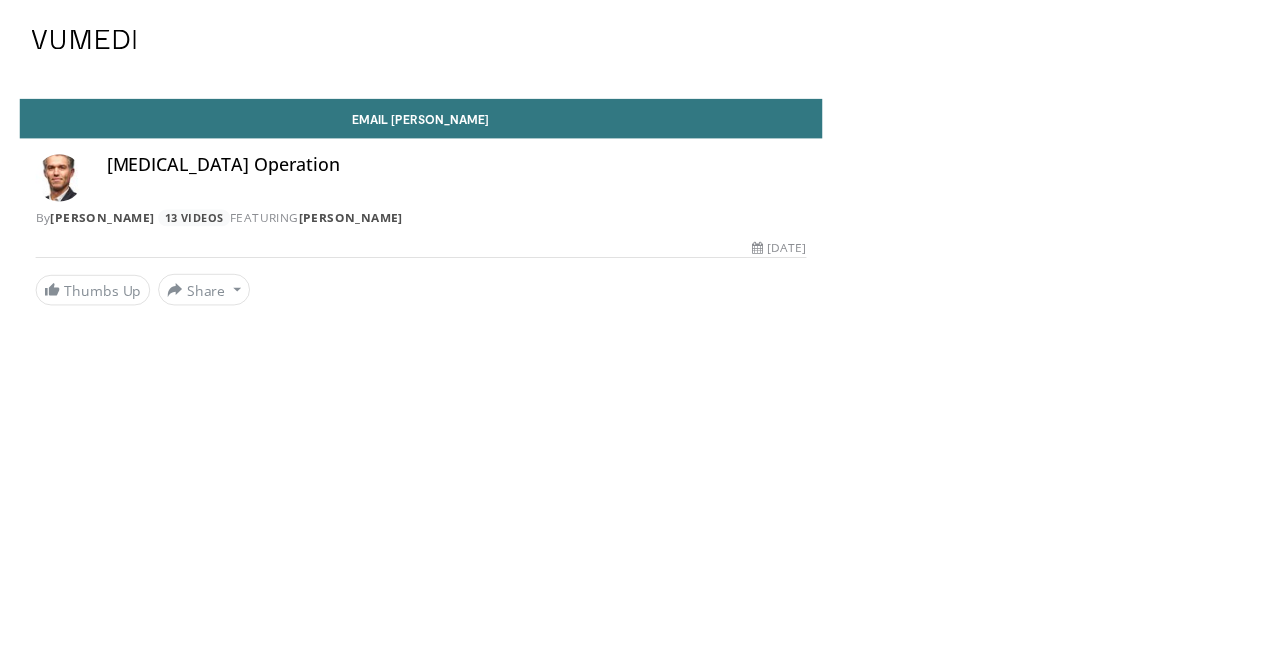 scroll, scrollTop: 0, scrollLeft: 0, axis: both 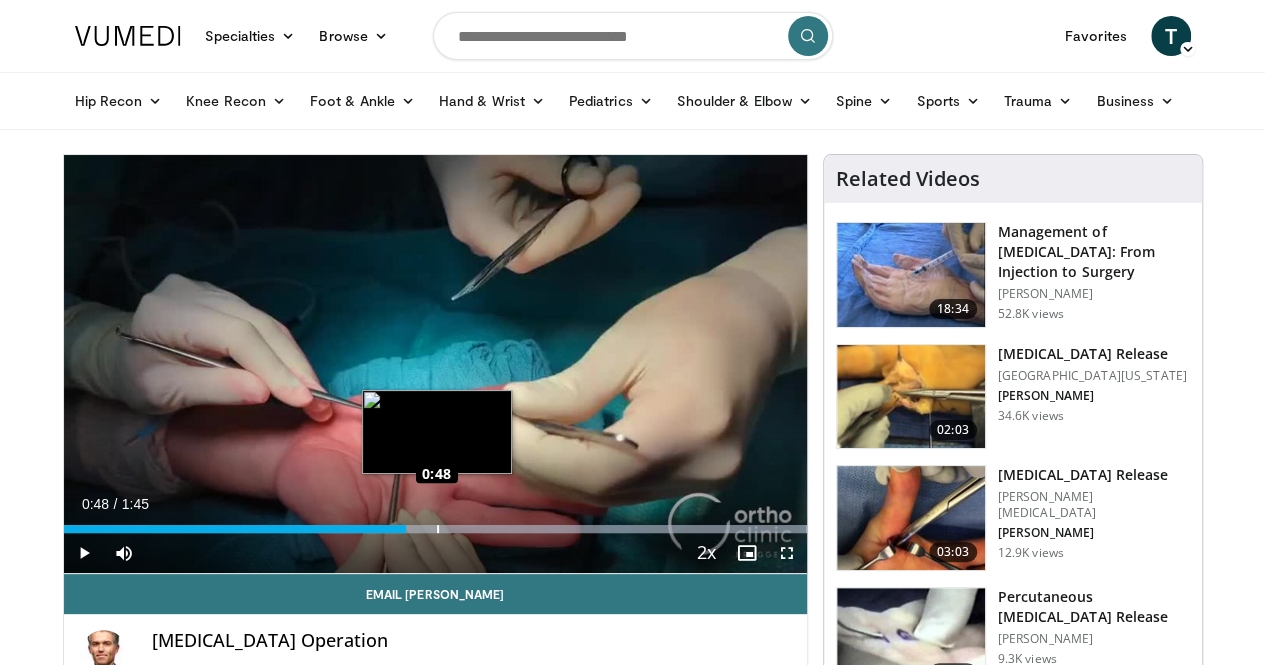 click on "Loaded :  100.00% 0:48 0:48" at bounding box center [435, 523] 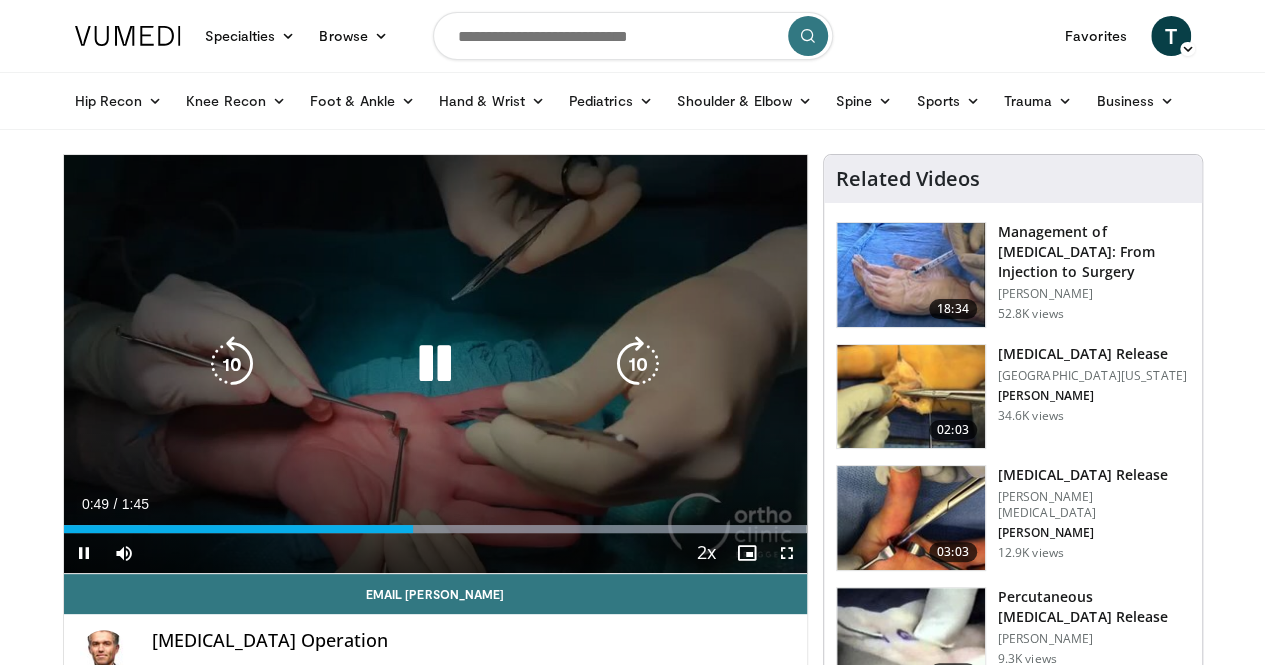 click on "10 seconds
Tap to unmute" at bounding box center [435, 364] 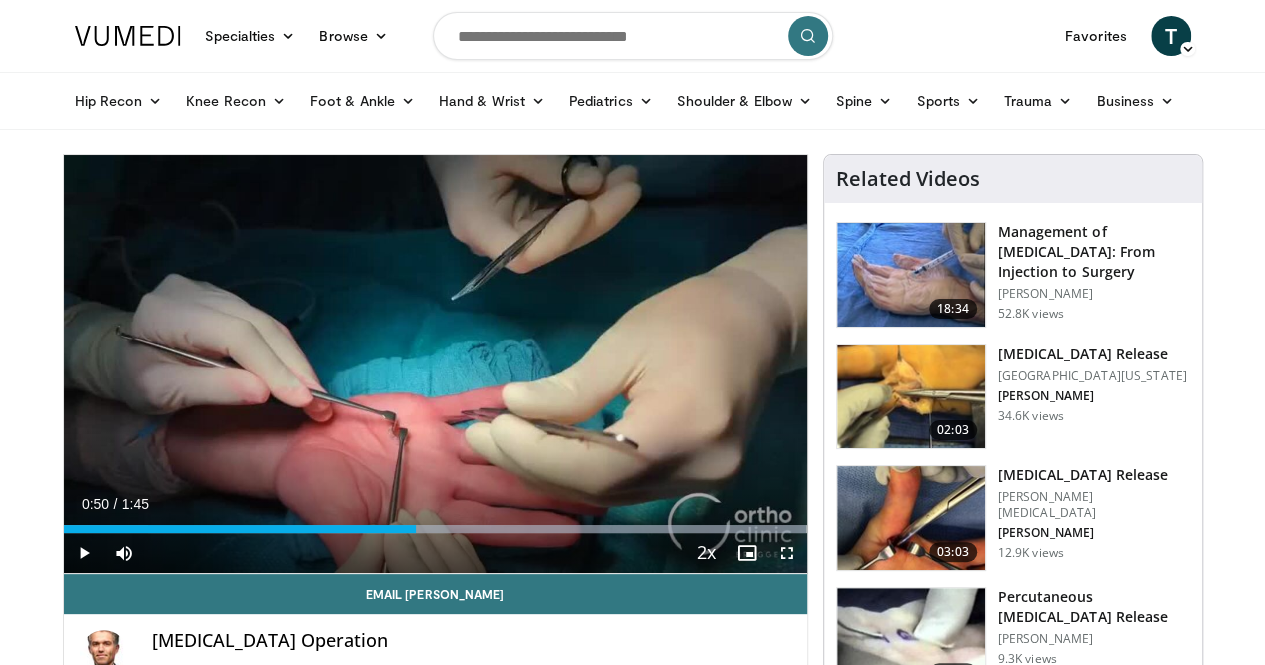 click on "10 seconds
Tap to unmute" at bounding box center (435, 364) 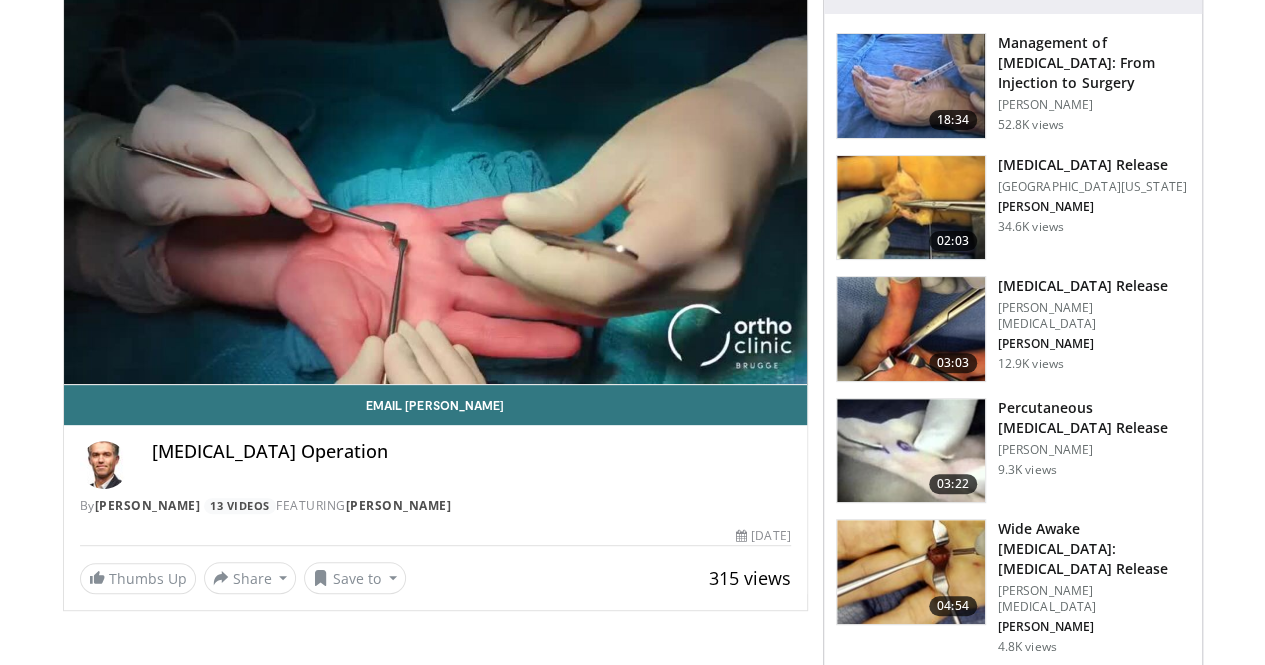 scroll, scrollTop: 0, scrollLeft: 0, axis: both 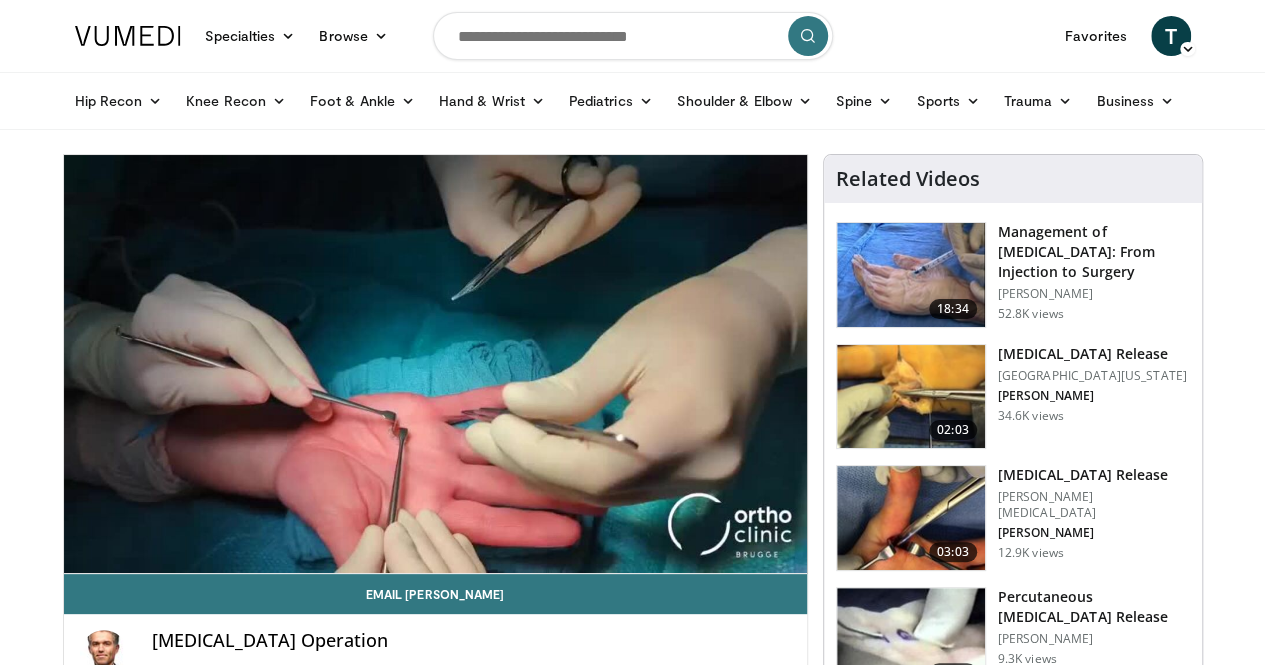 click at bounding box center [633, 36] 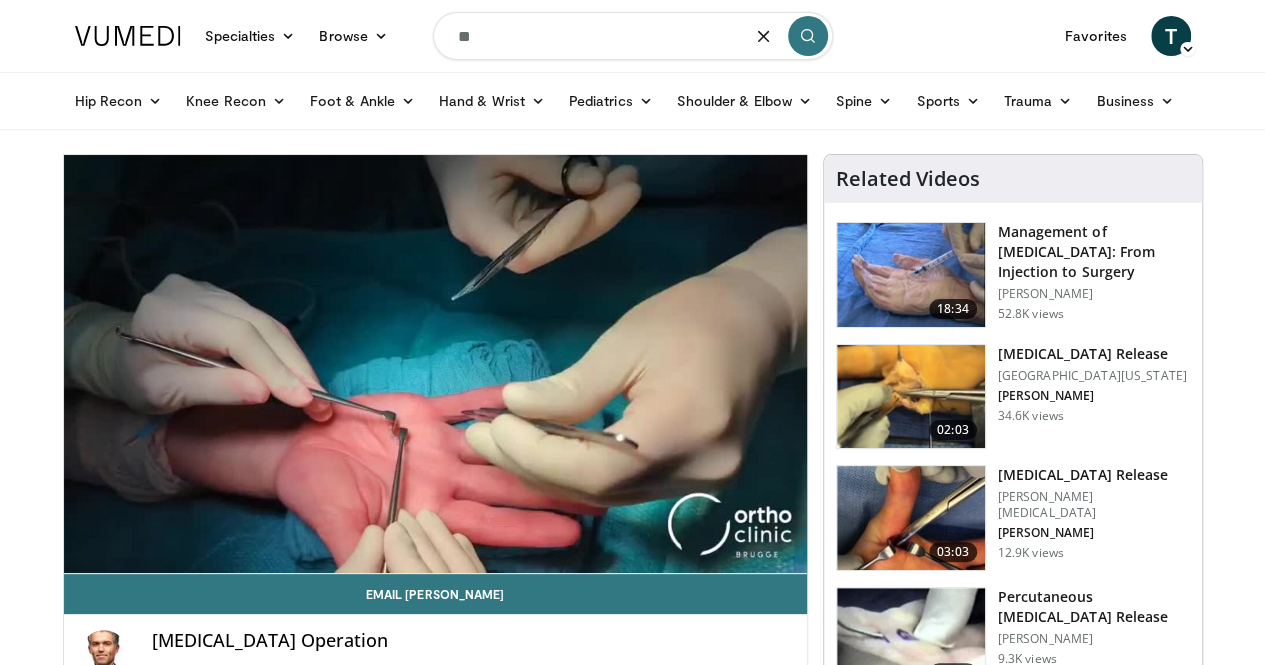 type on "*" 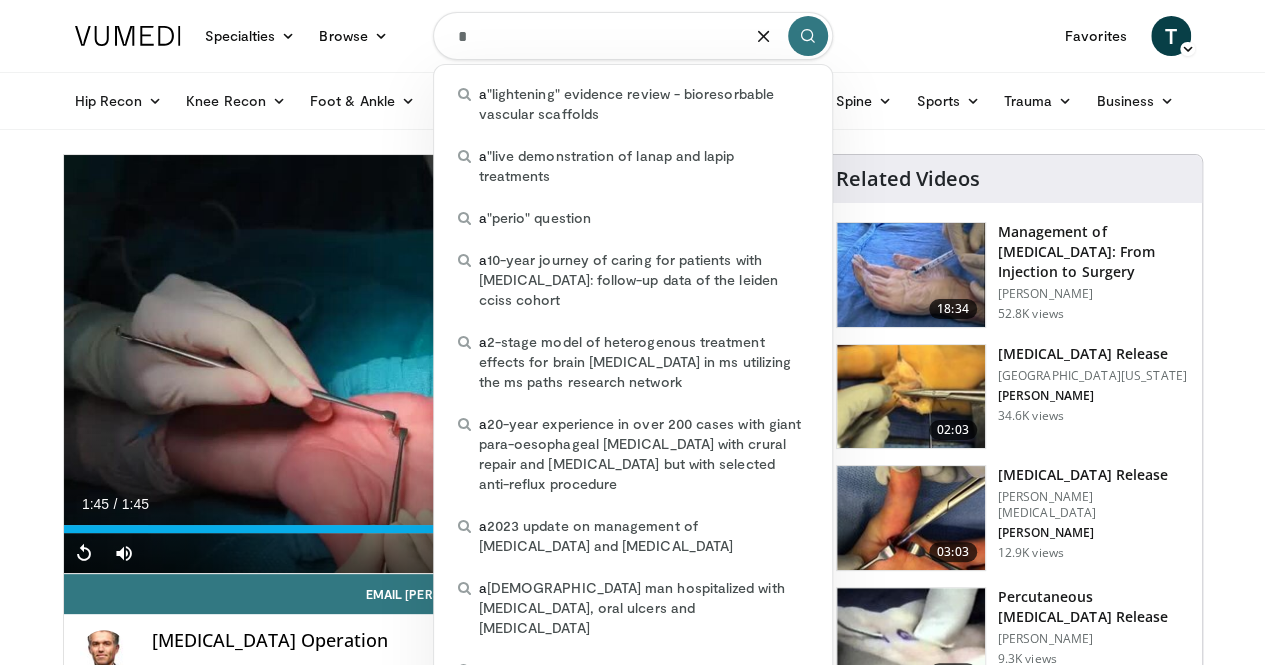 type 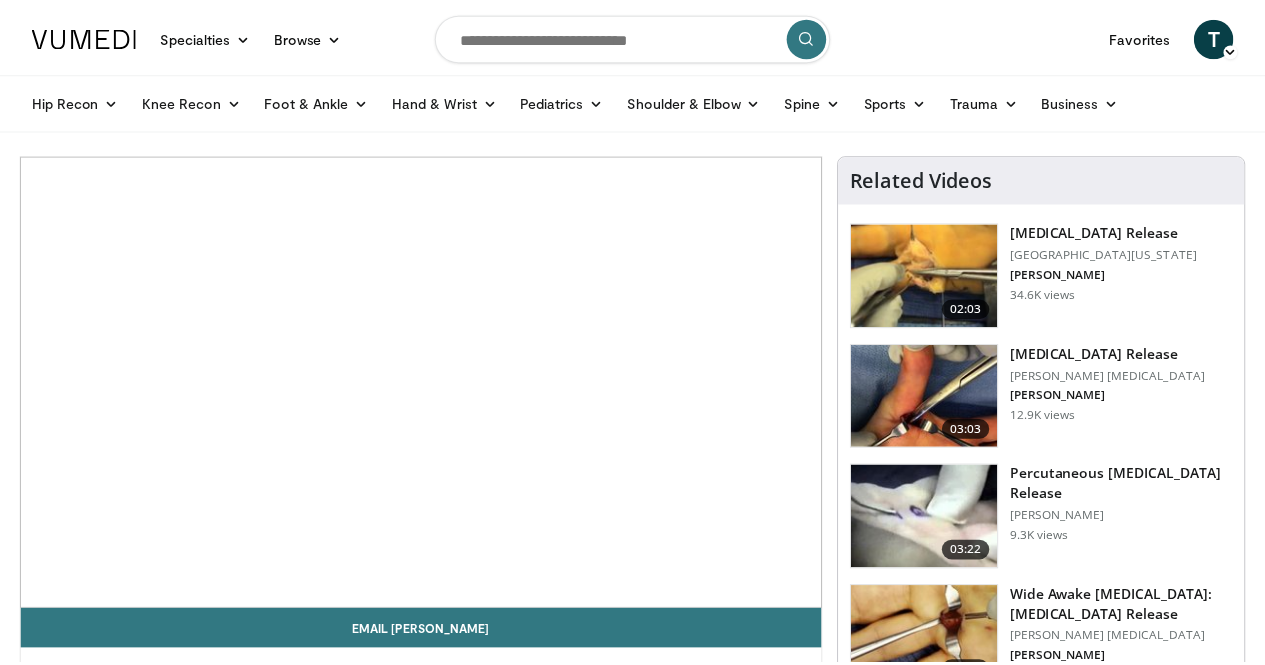 scroll, scrollTop: 0, scrollLeft: 0, axis: both 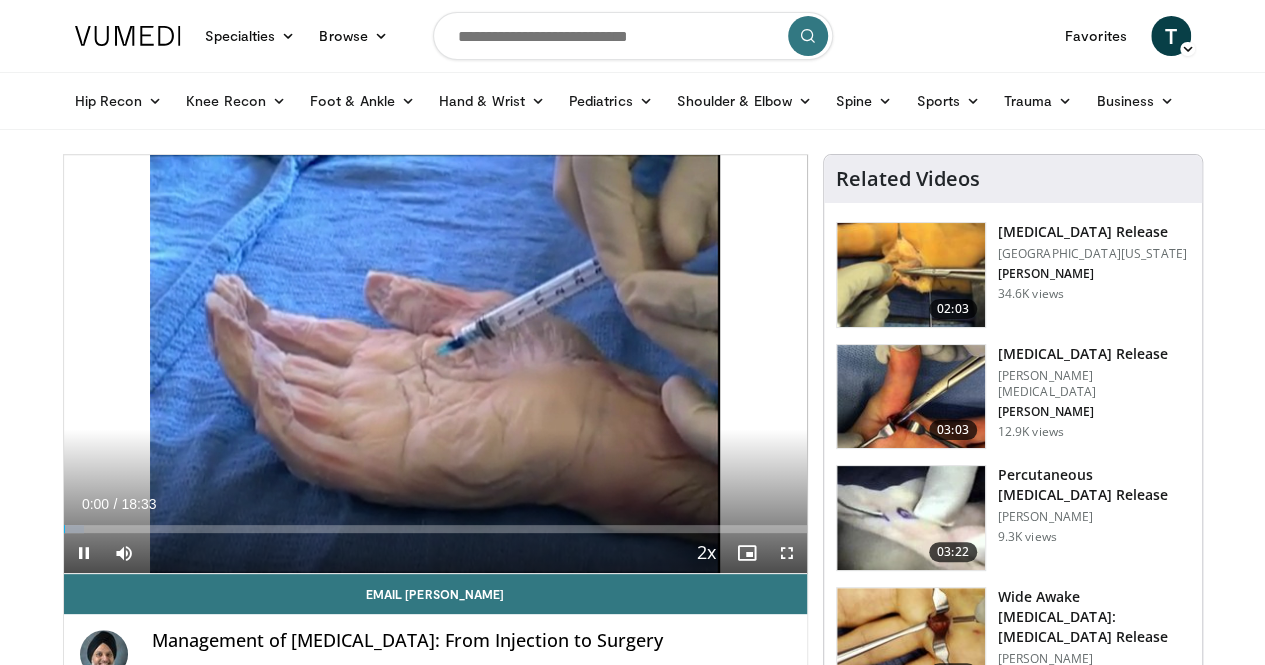 click at bounding box center [633, 36] 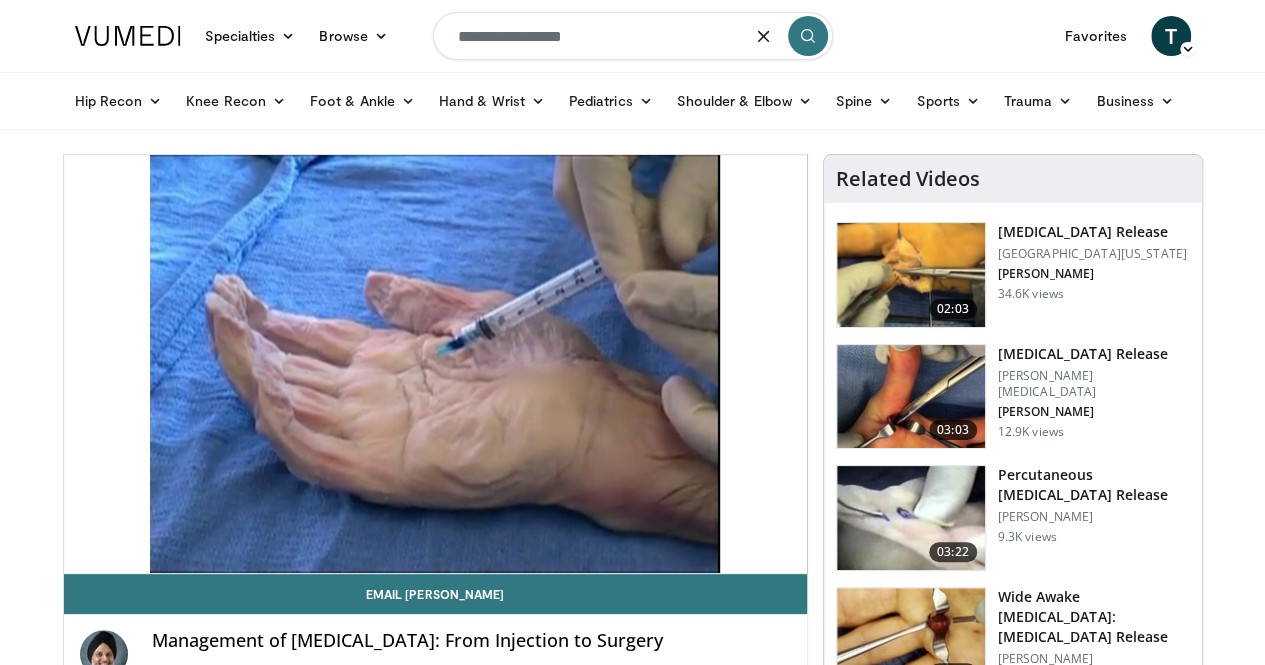 type on "**********" 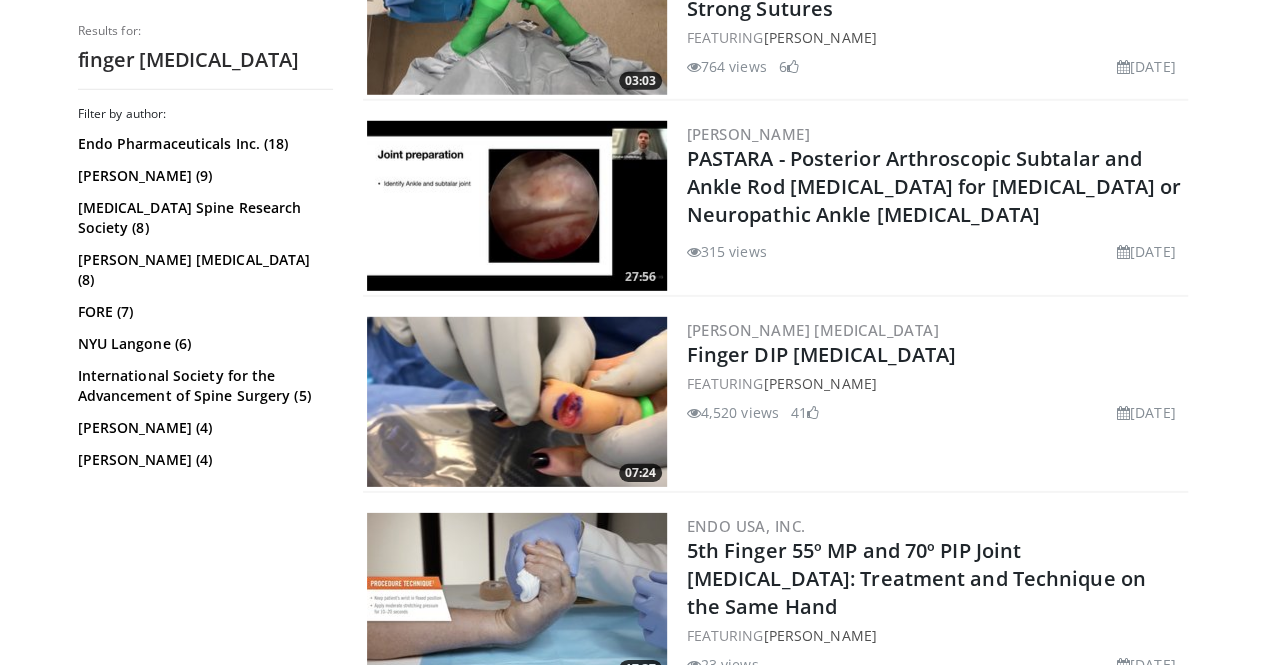 scroll, scrollTop: 2848, scrollLeft: 0, axis: vertical 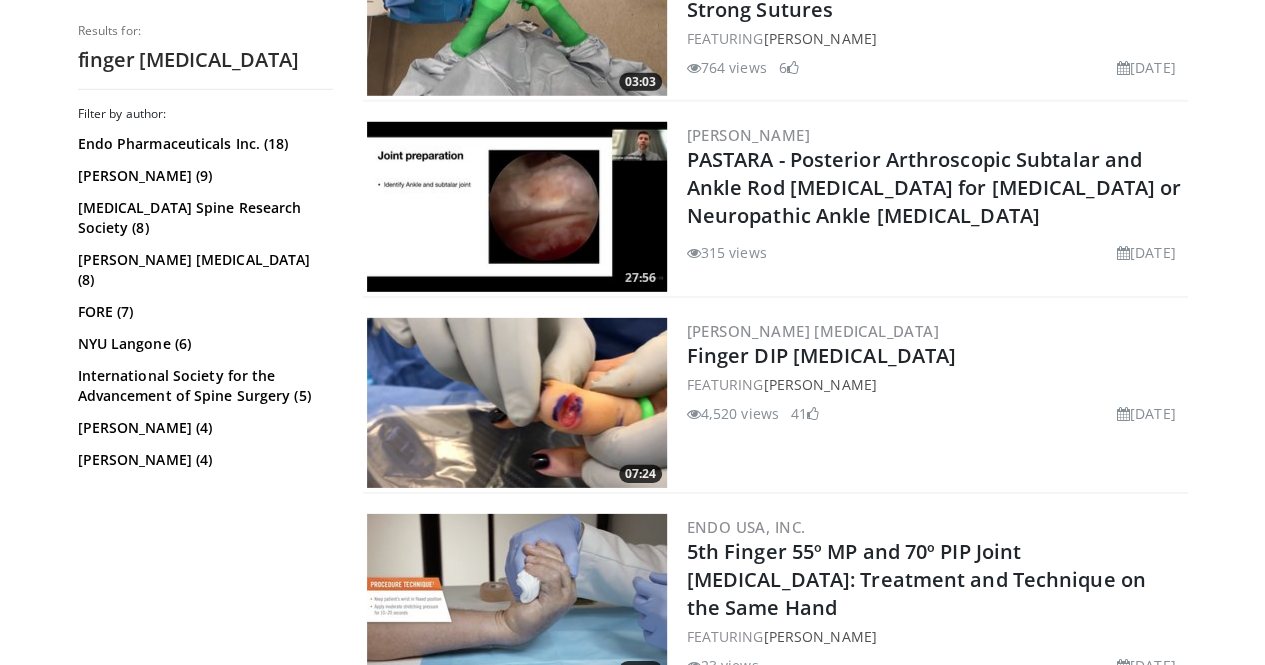 click on "Rothman Hand Surgery
Finger DIP Arthrodesis
FEATURING
Asif Ilyas
4,520 views
February 3, 2020
41" at bounding box center (935, 403) 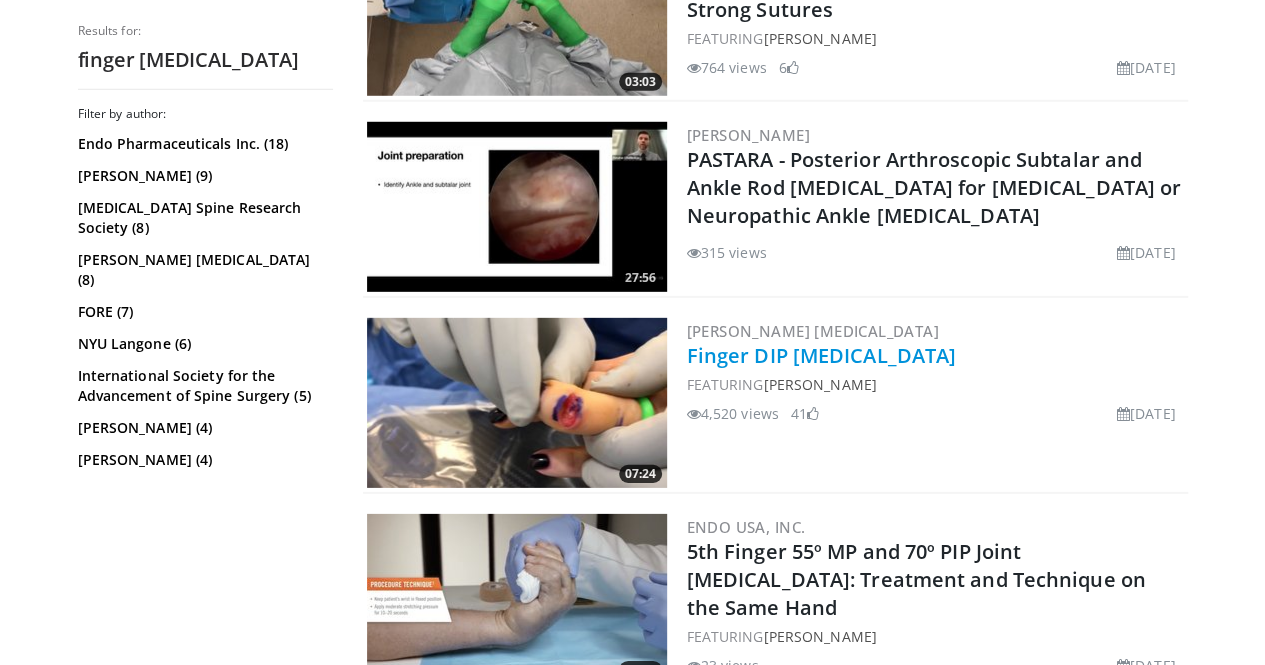 click on "Finger DIP Arthrodesis" at bounding box center [822, 355] 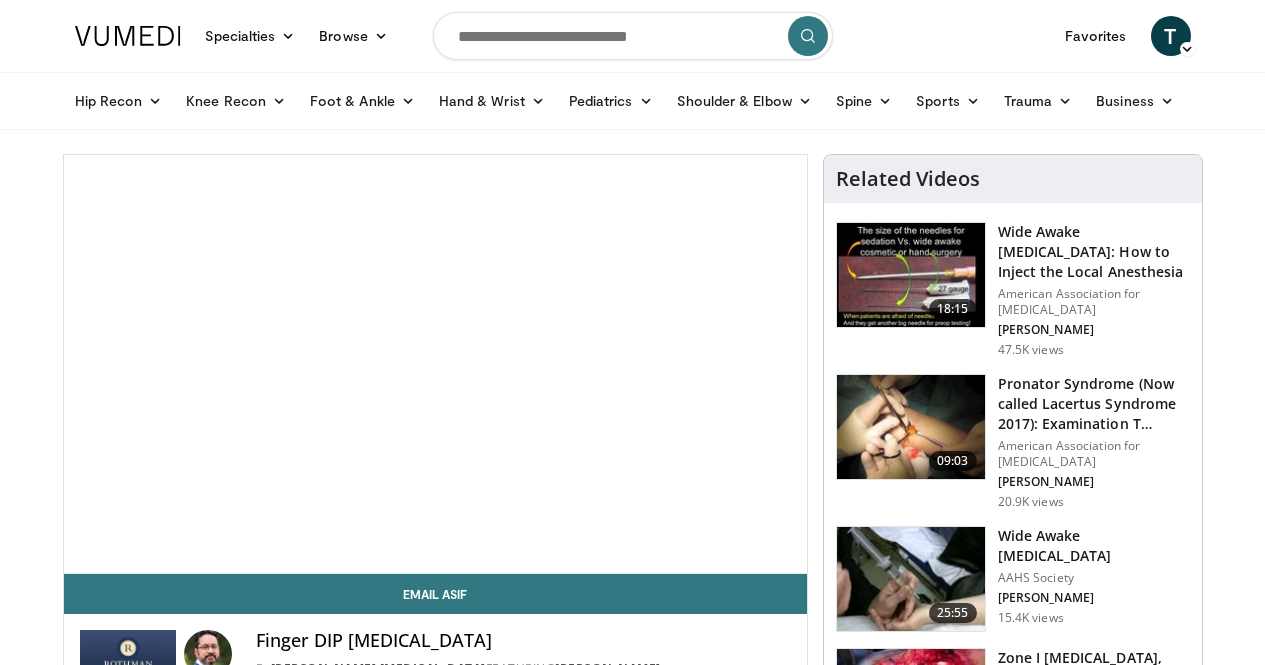 scroll, scrollTop: 0, scrollLeft: 0, axis: both 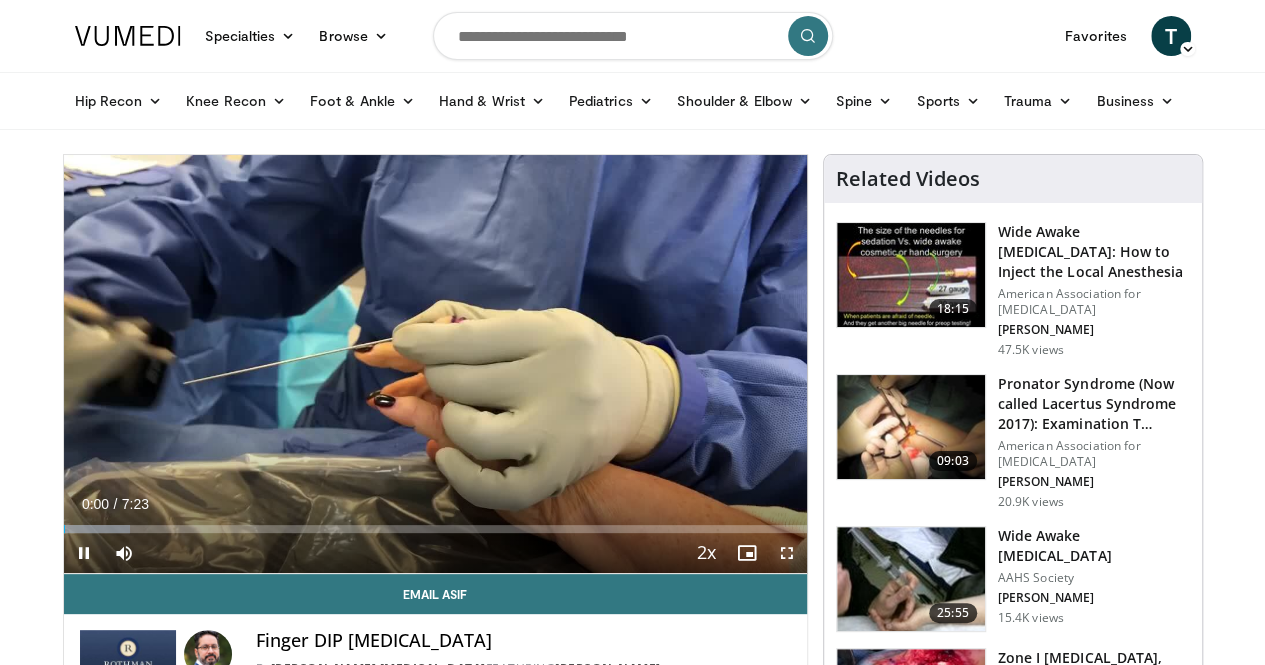 click at bounding box center [787, 553] 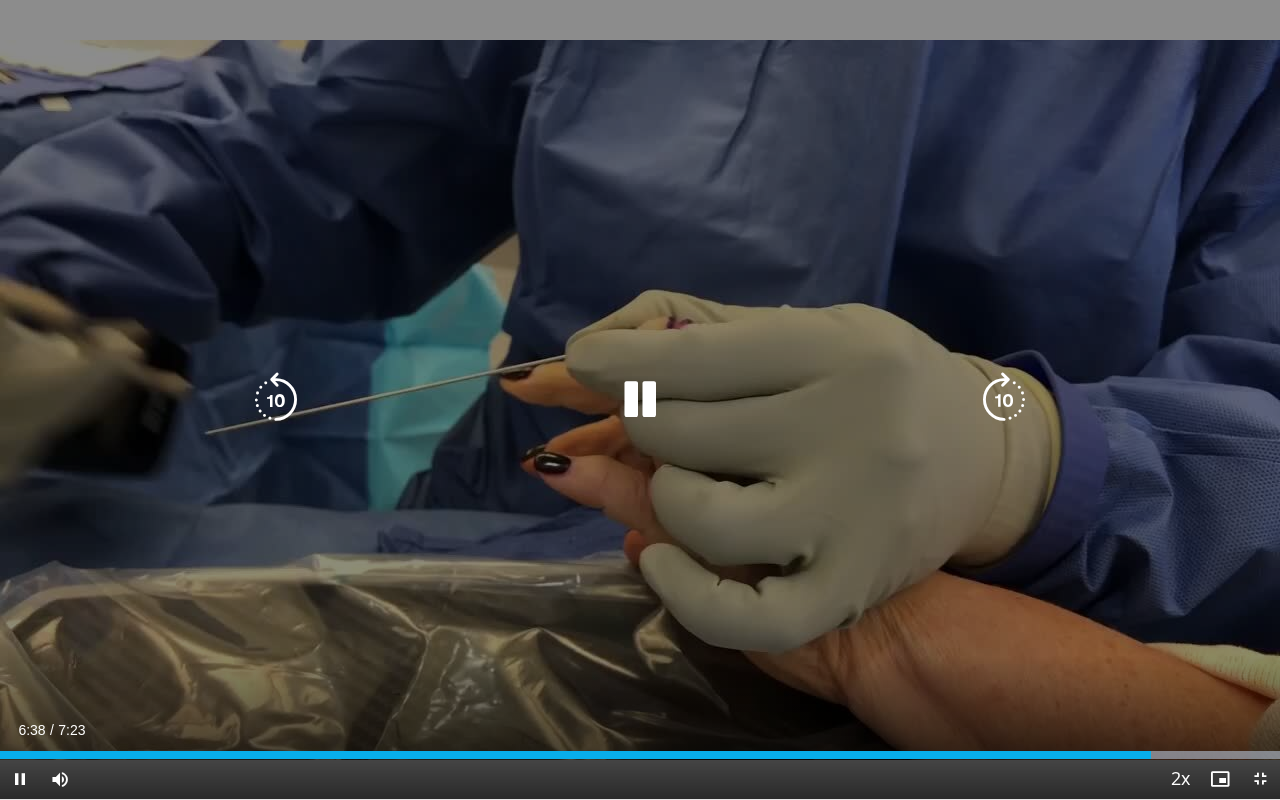 drag, startPoint x: 667, startPoint y: 633, endPoint x: 922, endPoint y: 604, distance: 256.6437 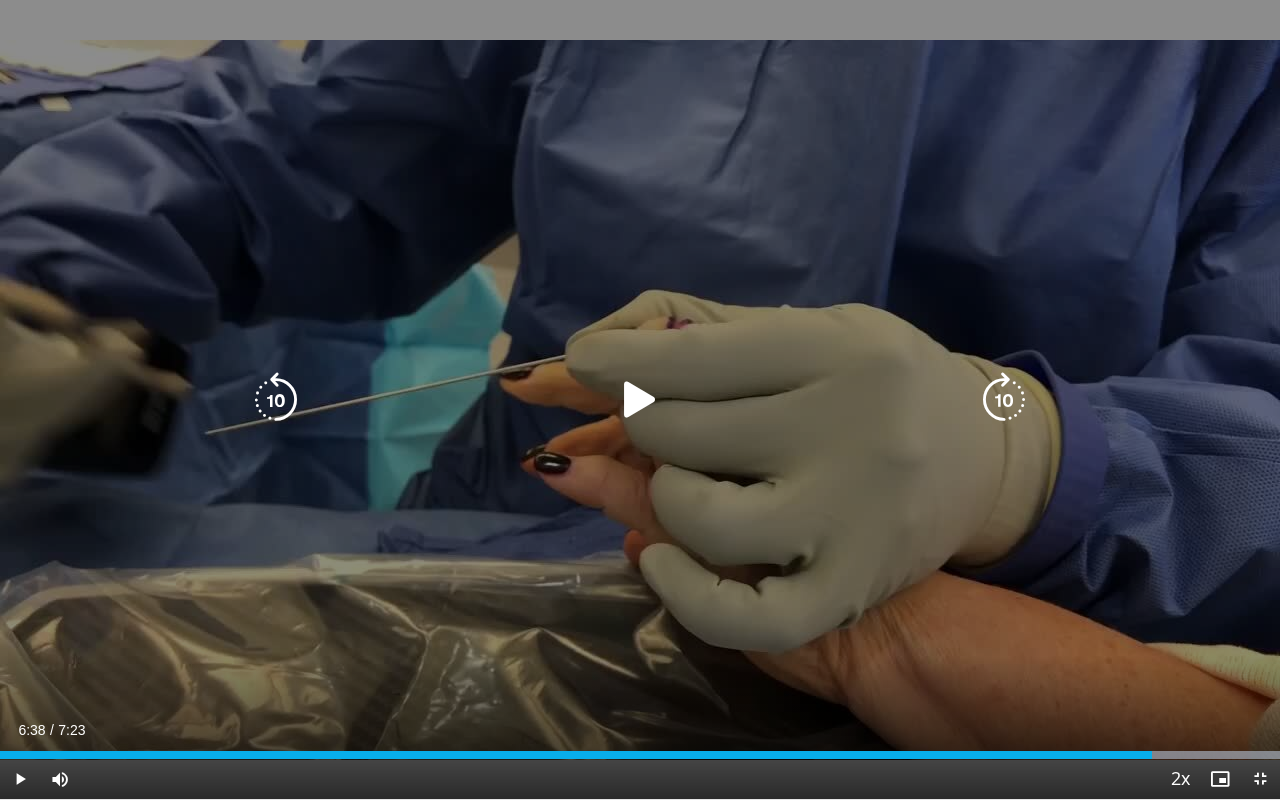 click on "10 seconds
Tap to unmute" at bounding box center [640, 399] 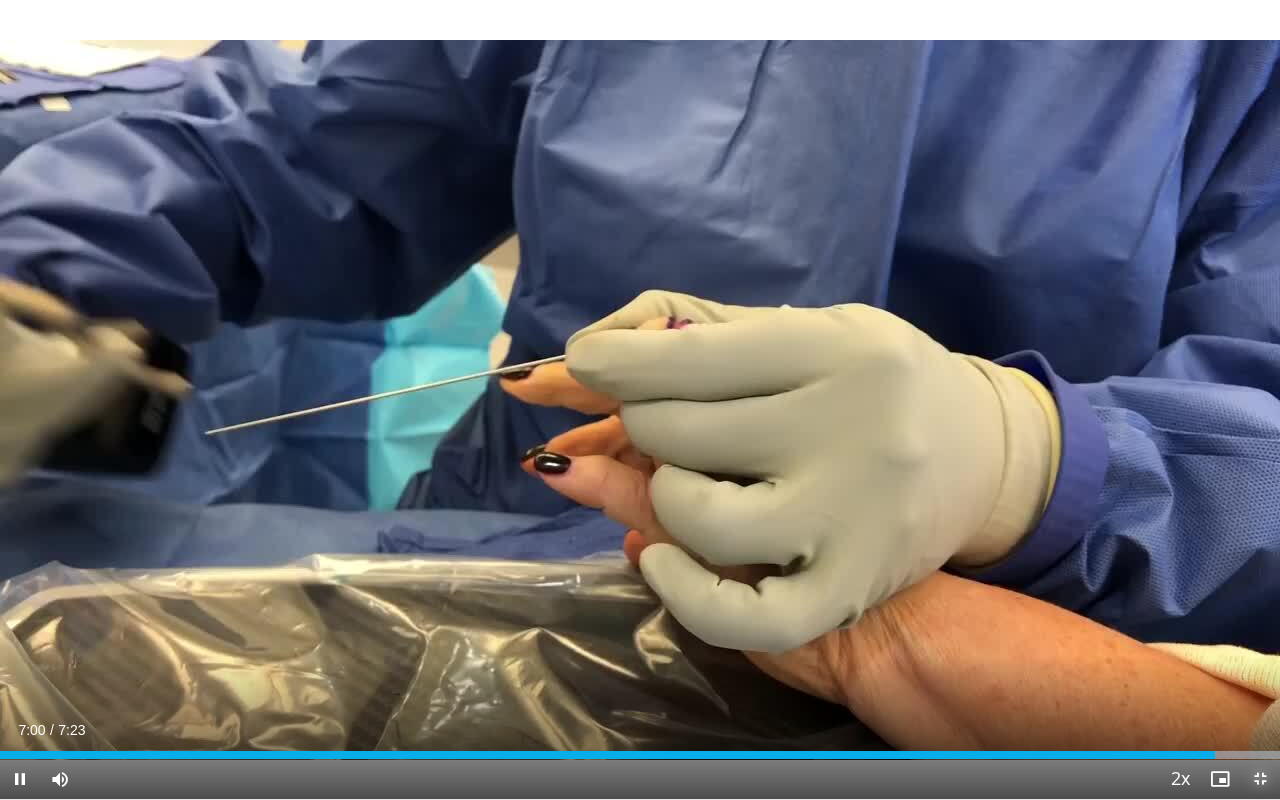 click at bounding box center (1260, 779) 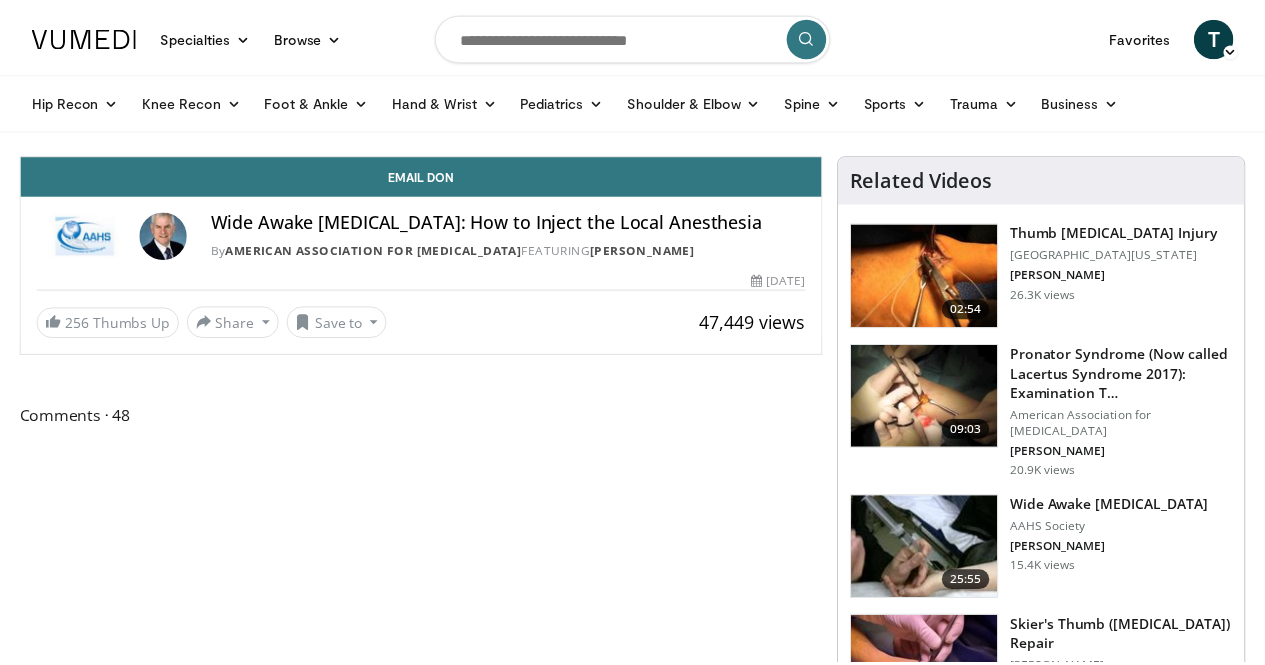 scroll, scrollTop: 0, scrollLeft: 0, axis: both 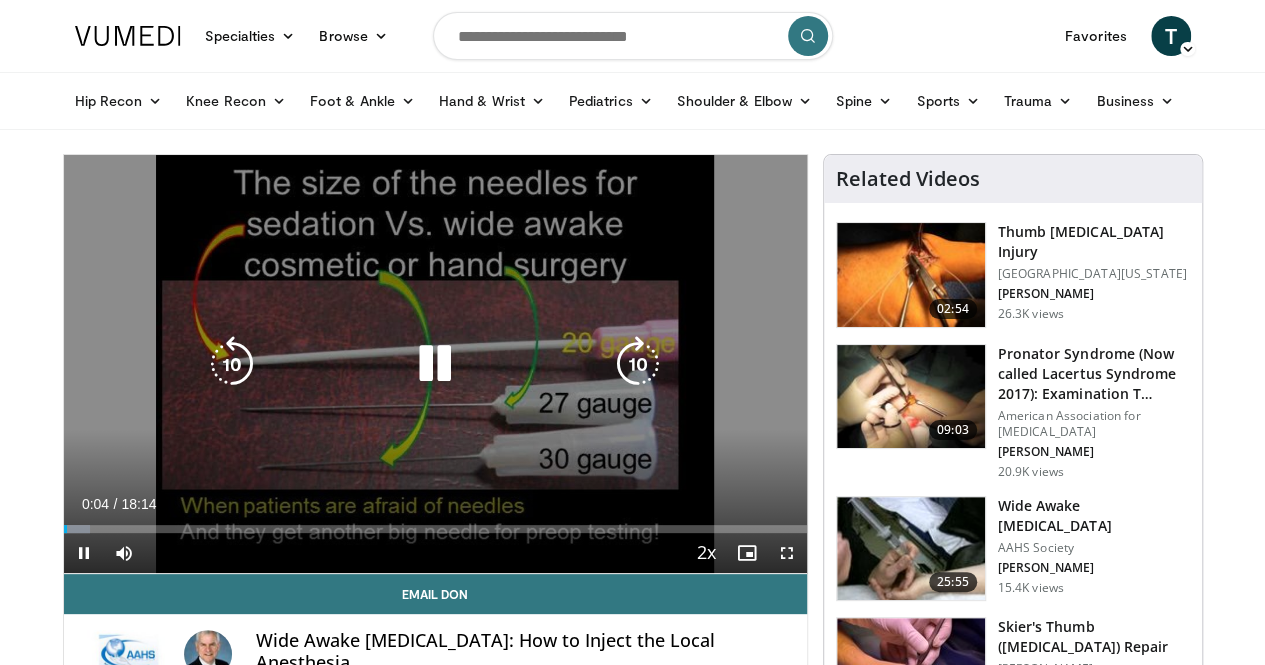 click at bounding box center (435, 364) 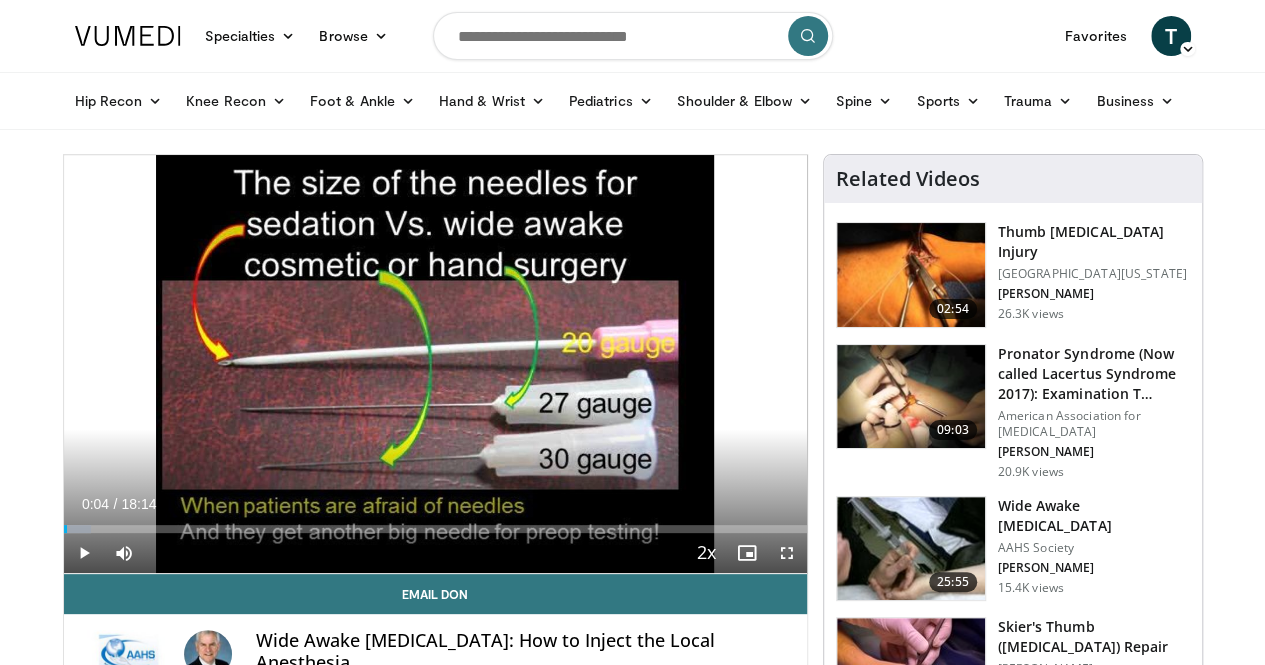 click at bounding box center [633, 36] 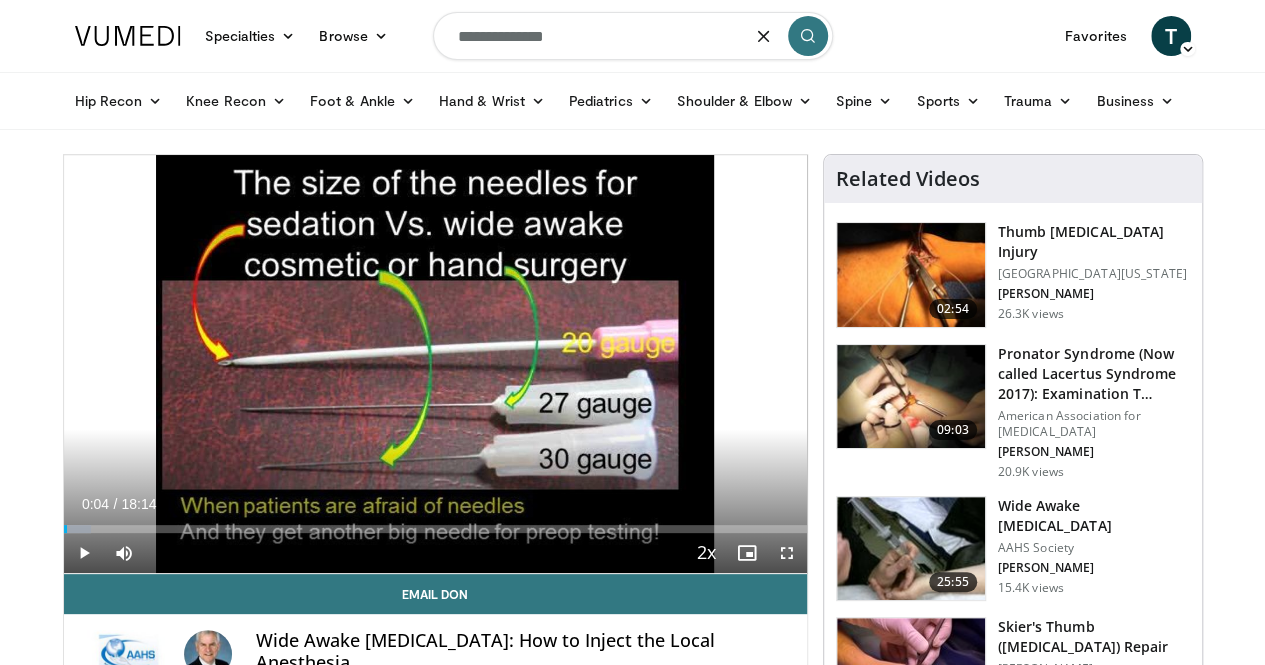 type on "**********" 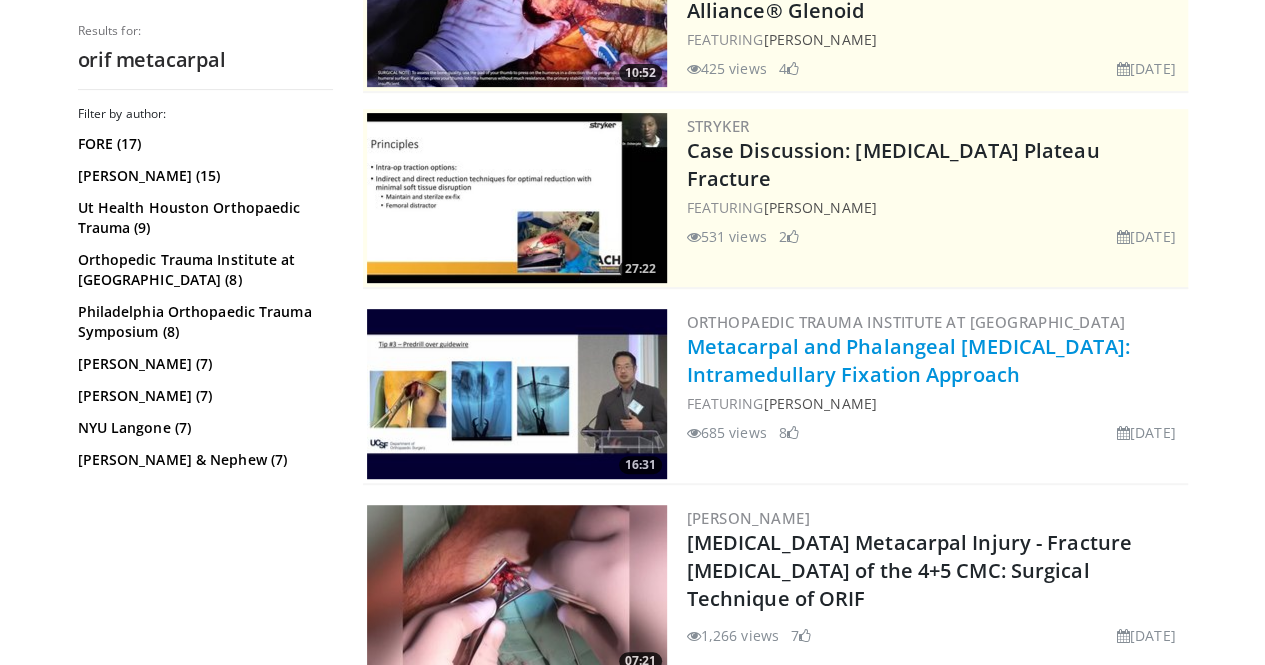 scroll, scrollTop: 301, scrollLeft: 0, axis: vertical 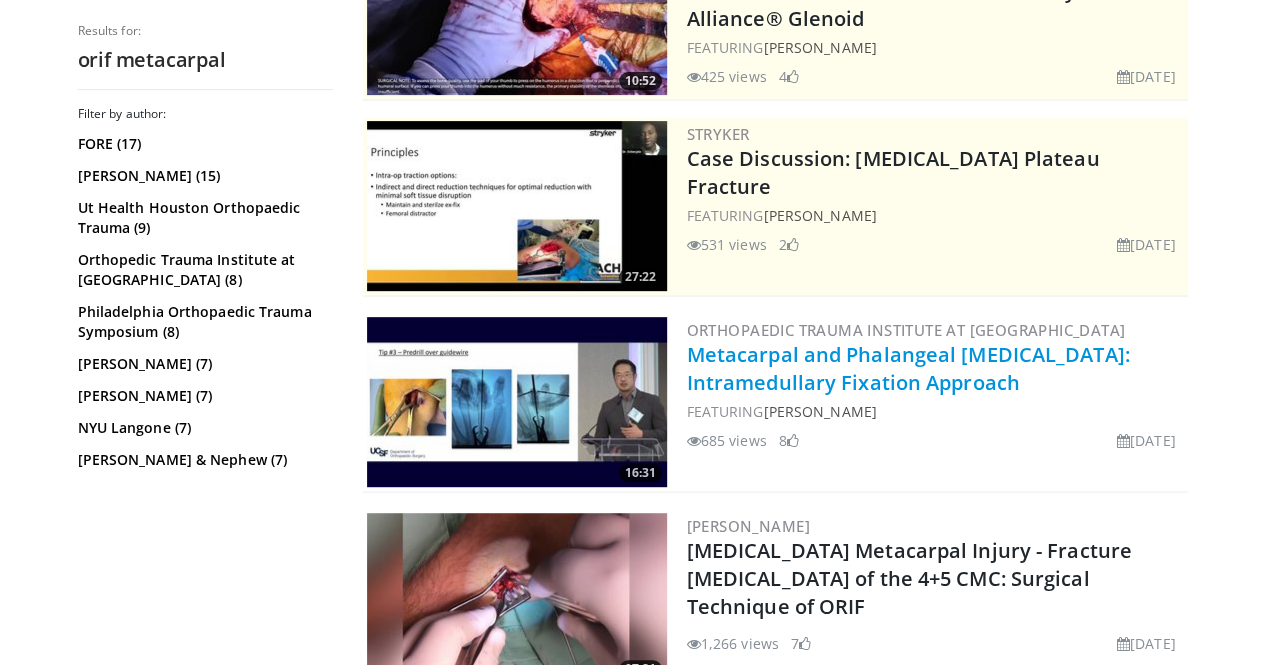 click on "Metacarpal and Phalangeal [MEDICAL_DATA]: Intramedullary Fixation Approach" at bounding box center (908, 368) 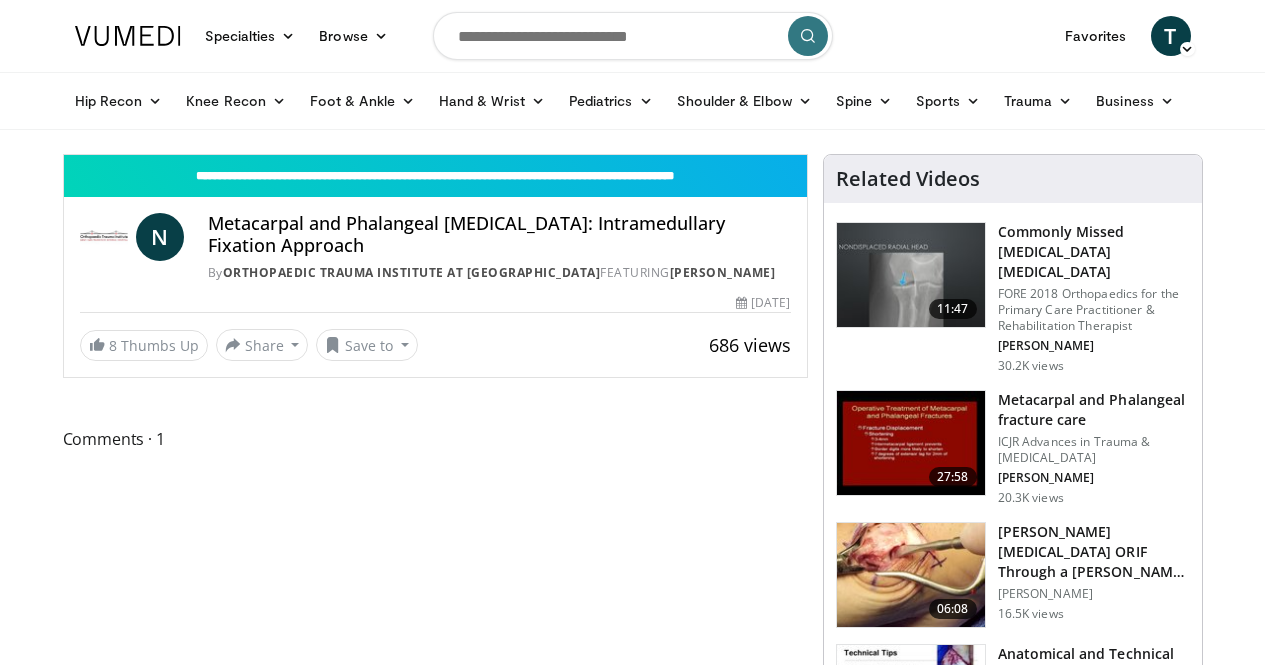 scroll, scrollTop: 0, scrollLeft: 0, axis: both 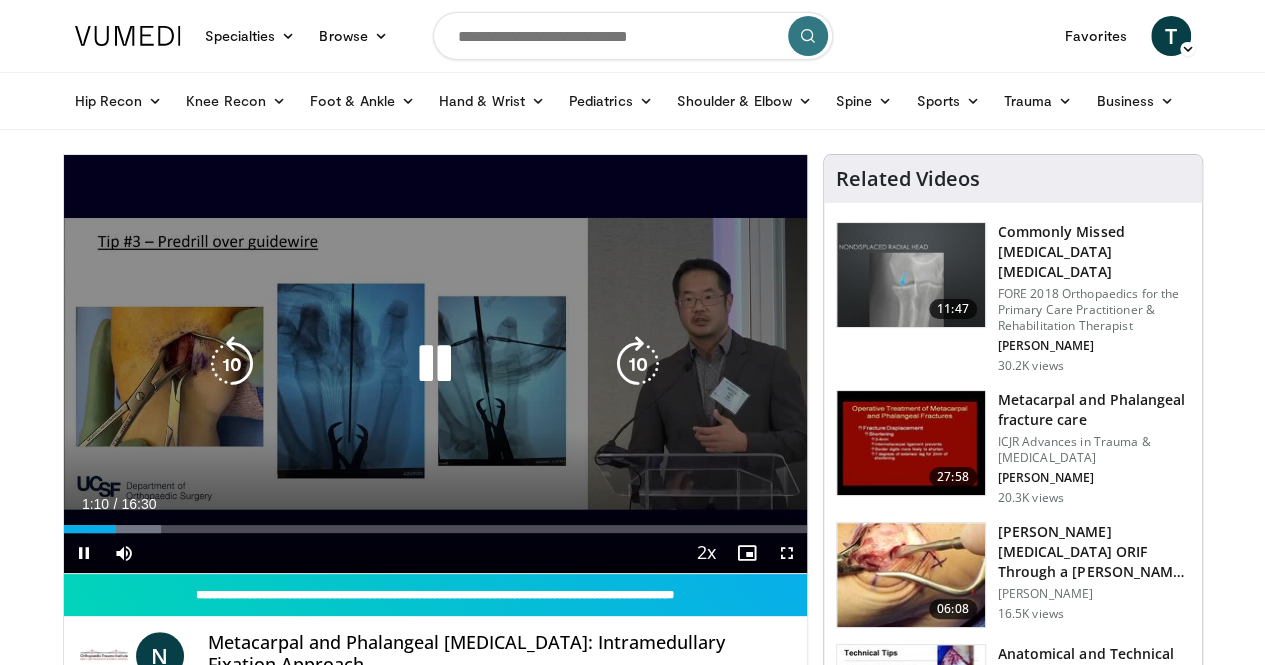click at bounding box center (435, 364) 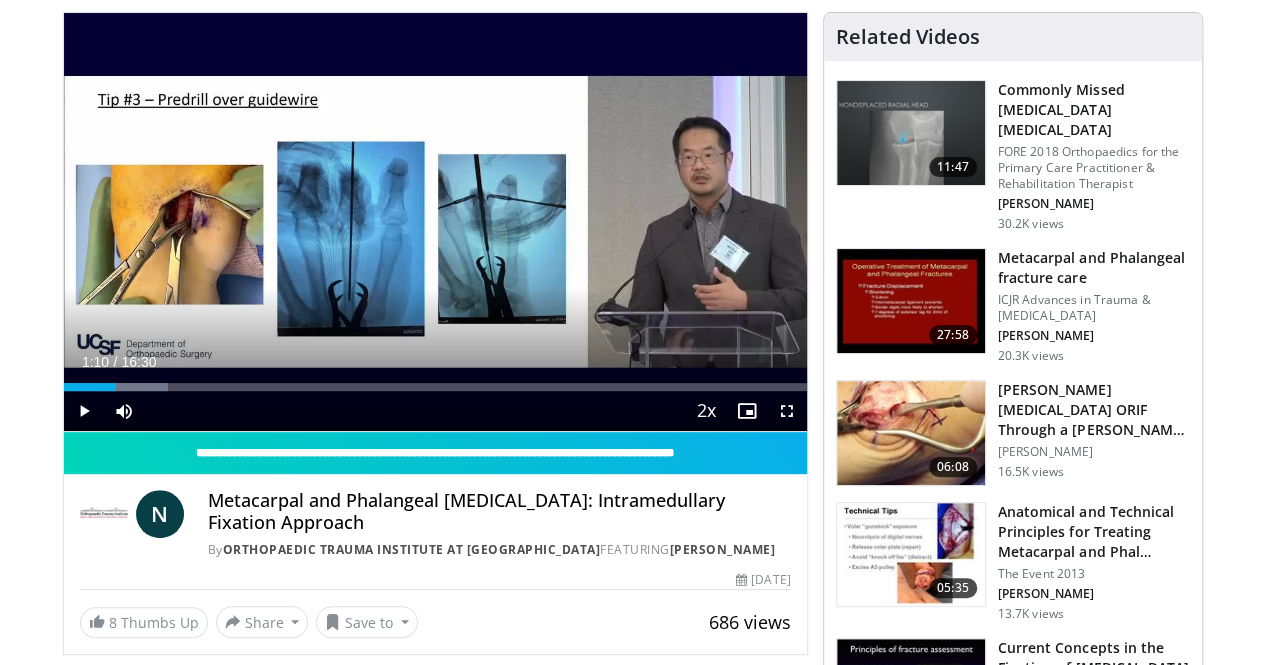 scroll, scrollTop: 0, scrollLeft: 0, axis: both 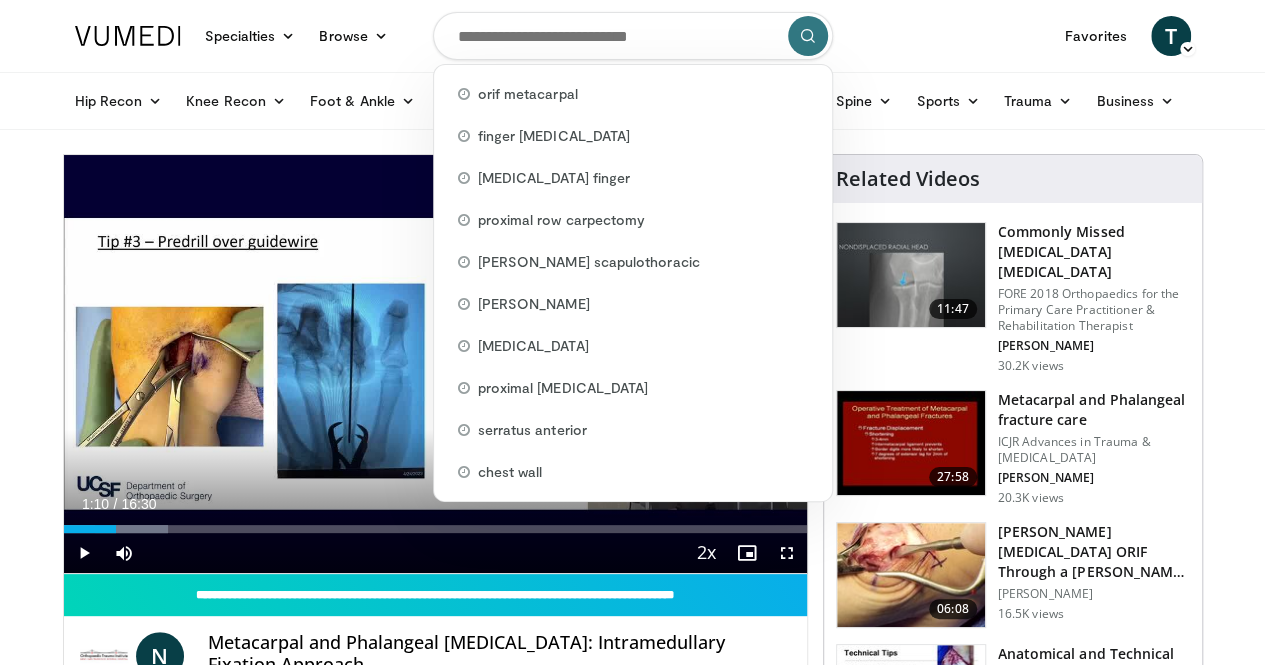 click at bounding box center (633, 36) 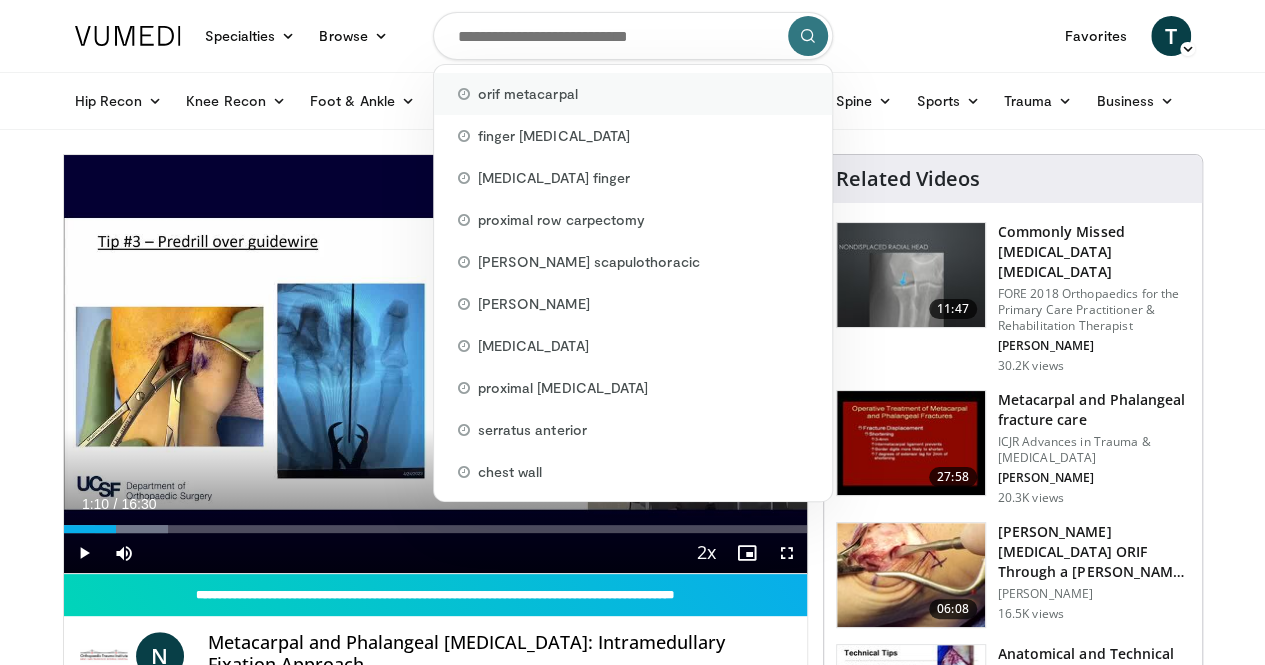 click on "orif metacarpal" at bounding box center (633, 94) 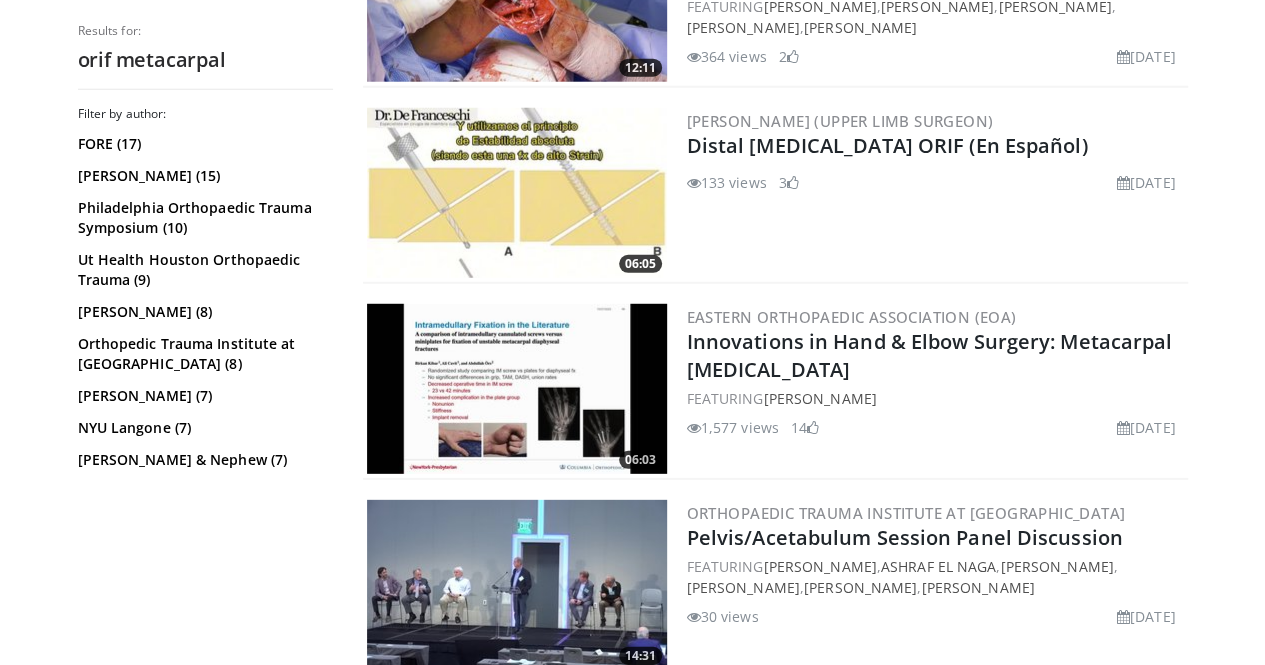 scroll, scrollTop: 2674, scrollLeft: 0, axis: vertical 